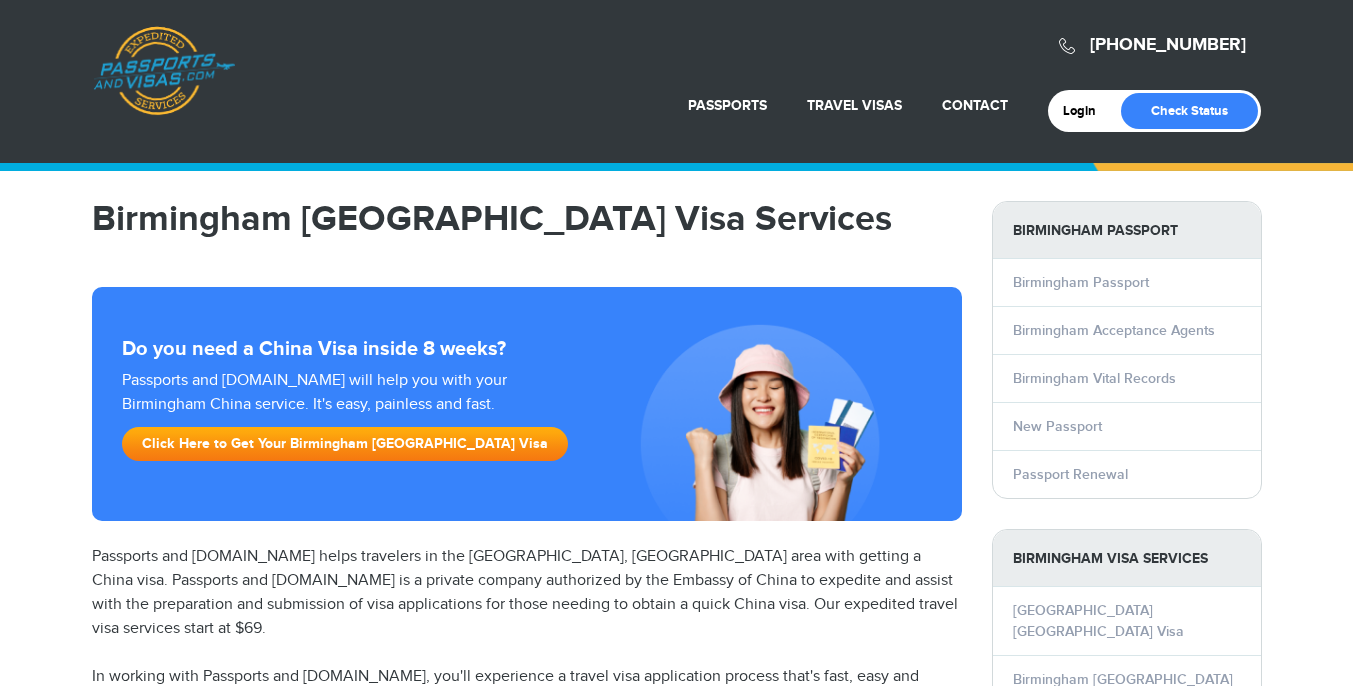 scroll, scrollTop: 0, scrollLeft: 0, axis: both 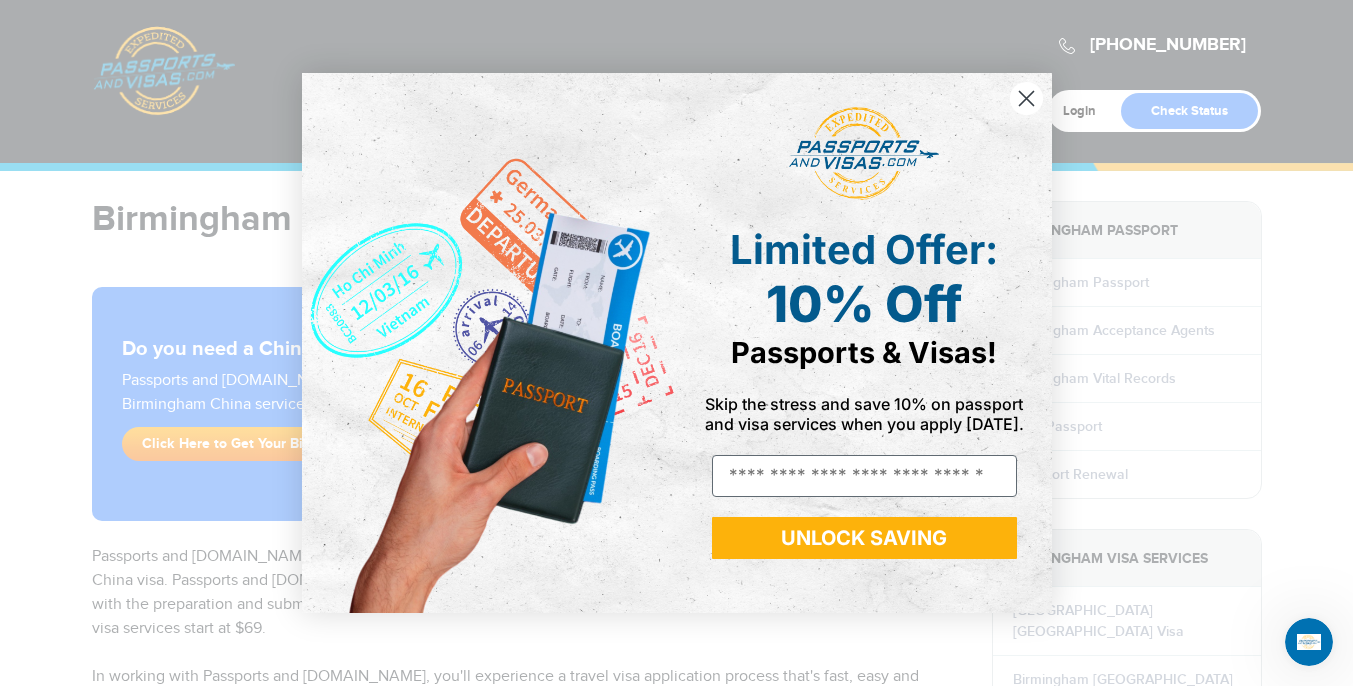 click 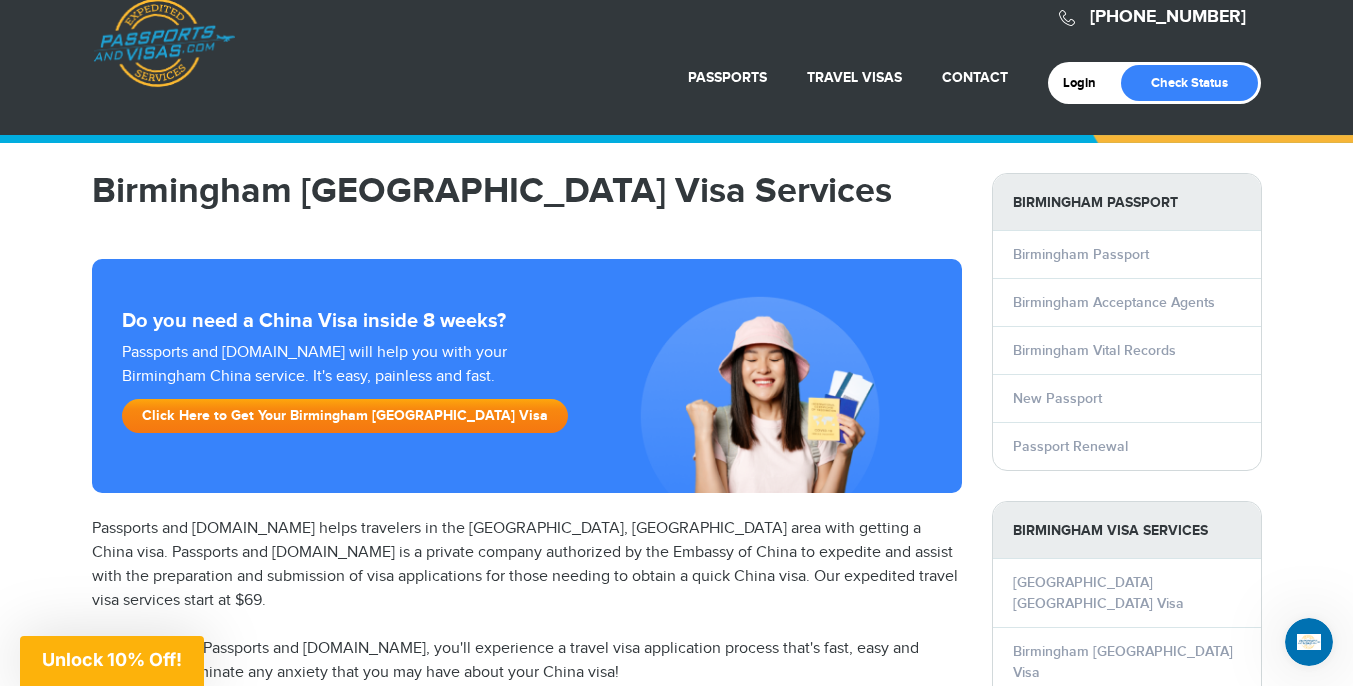 scroll, scrollTop: 0, scrollLeft: 0, axis: both 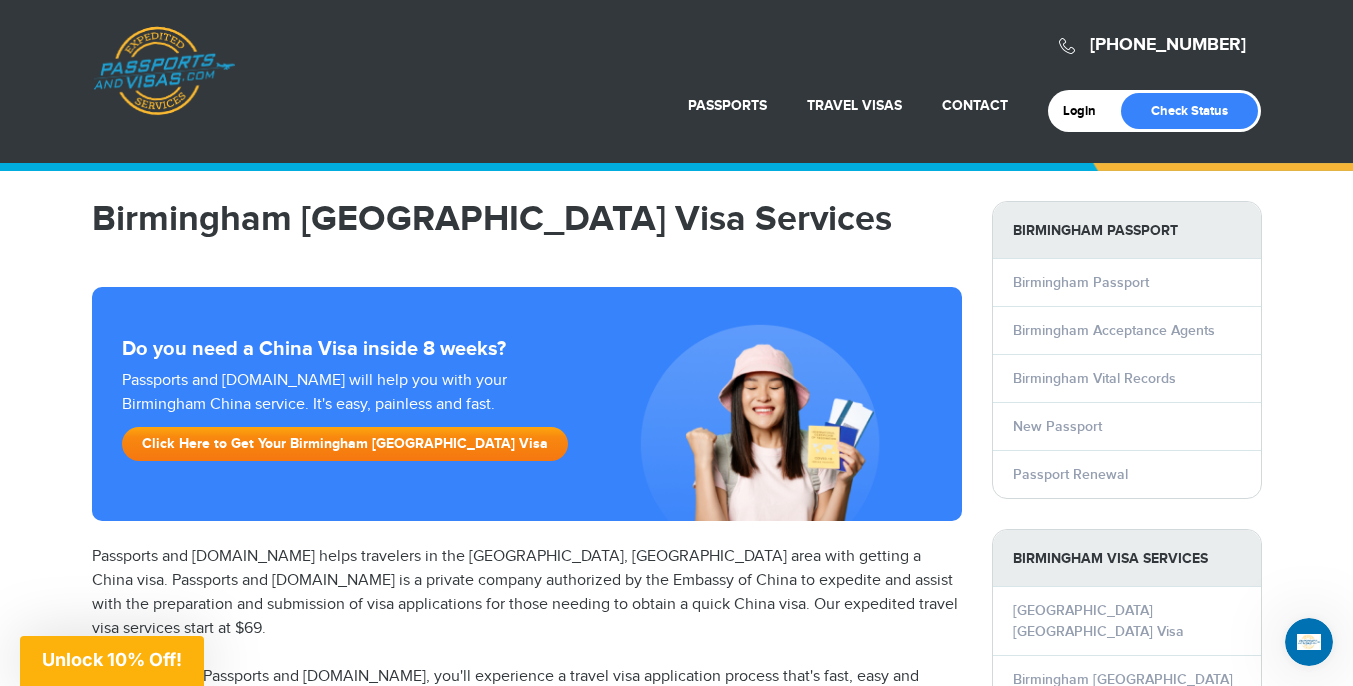 click on "Click Here to Get Your Birmingham [GEOGRAPHIC_DATA] Visa" at bounding box center (345, 444) 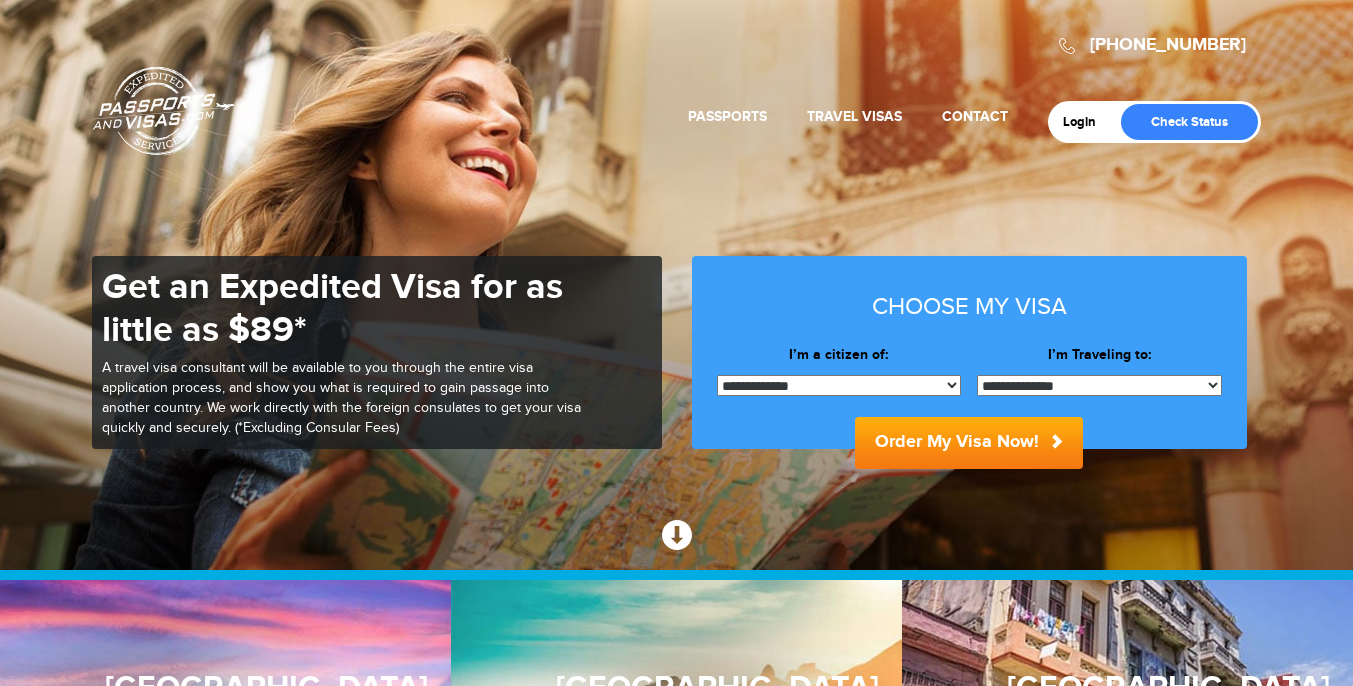 scroll, scrollTop: 0, scrollLeft: 0, axis: both 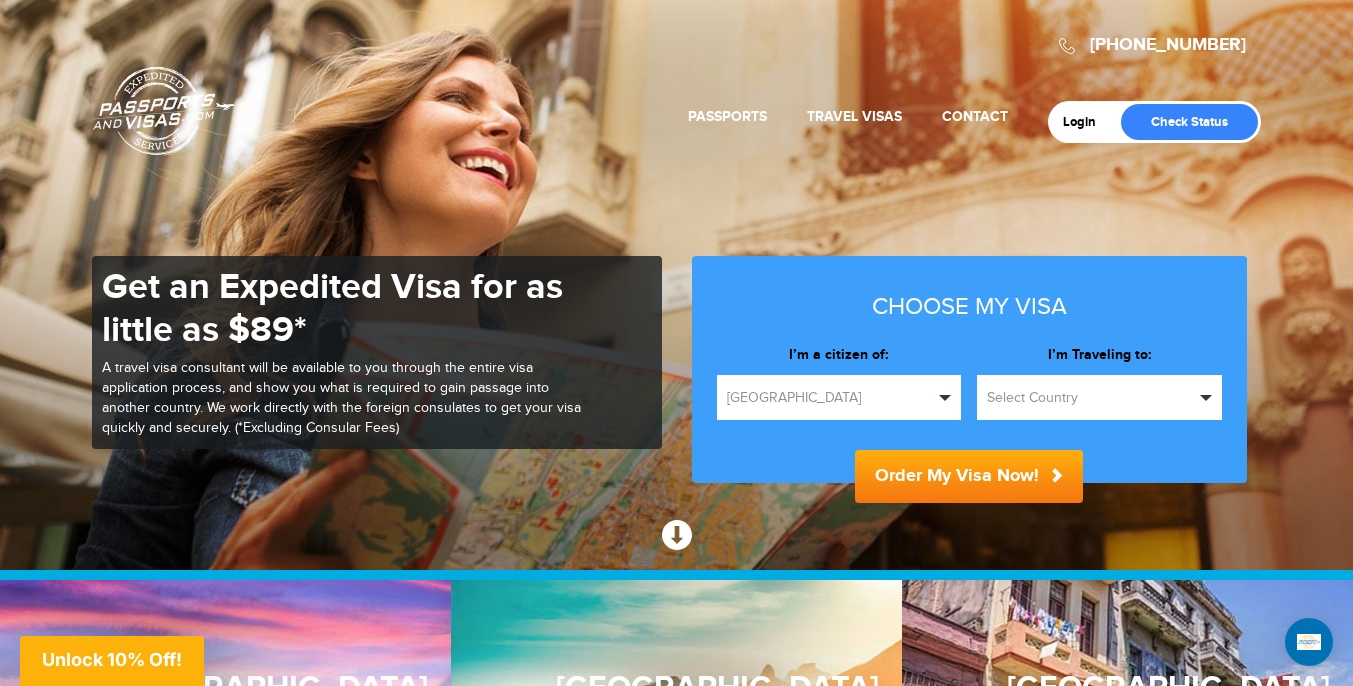 click on "Select Country" at bounding box center [1090, 398] 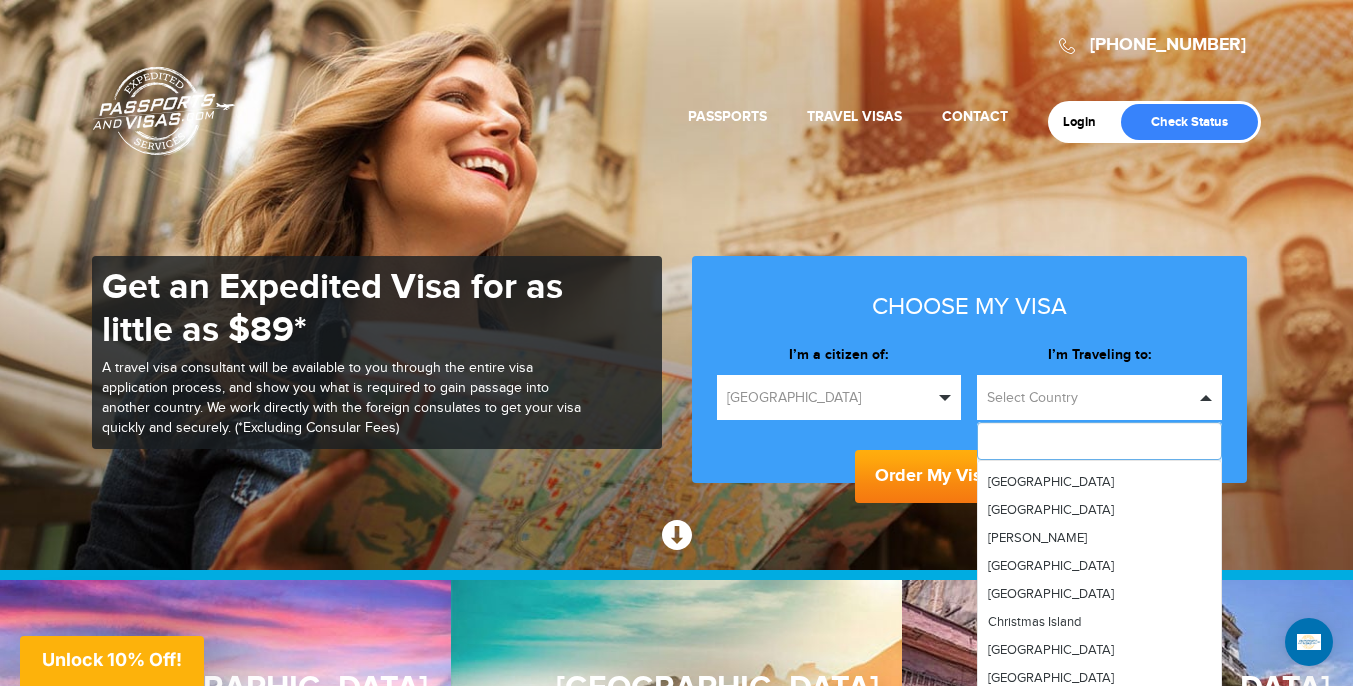 scroll, scrollTop: 1115, scrollLeft: 0, axis: vertical 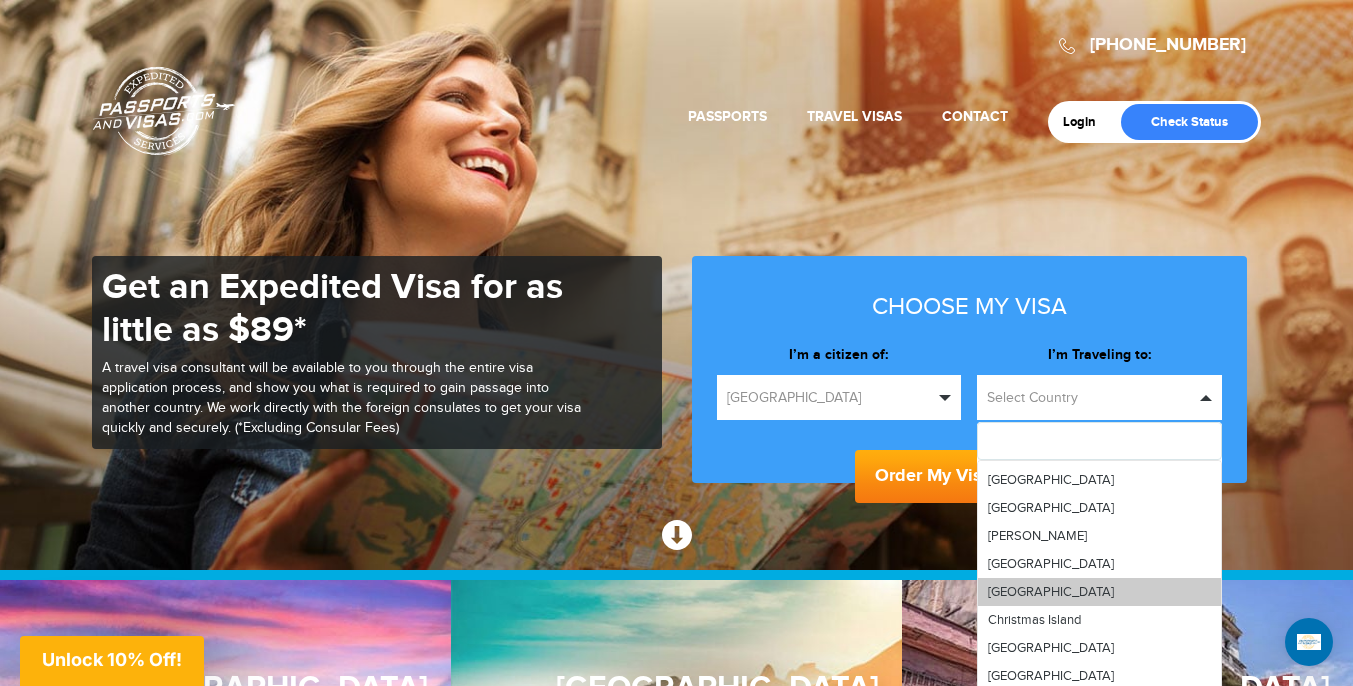 click on "China" at bounding box center [1051, 592] 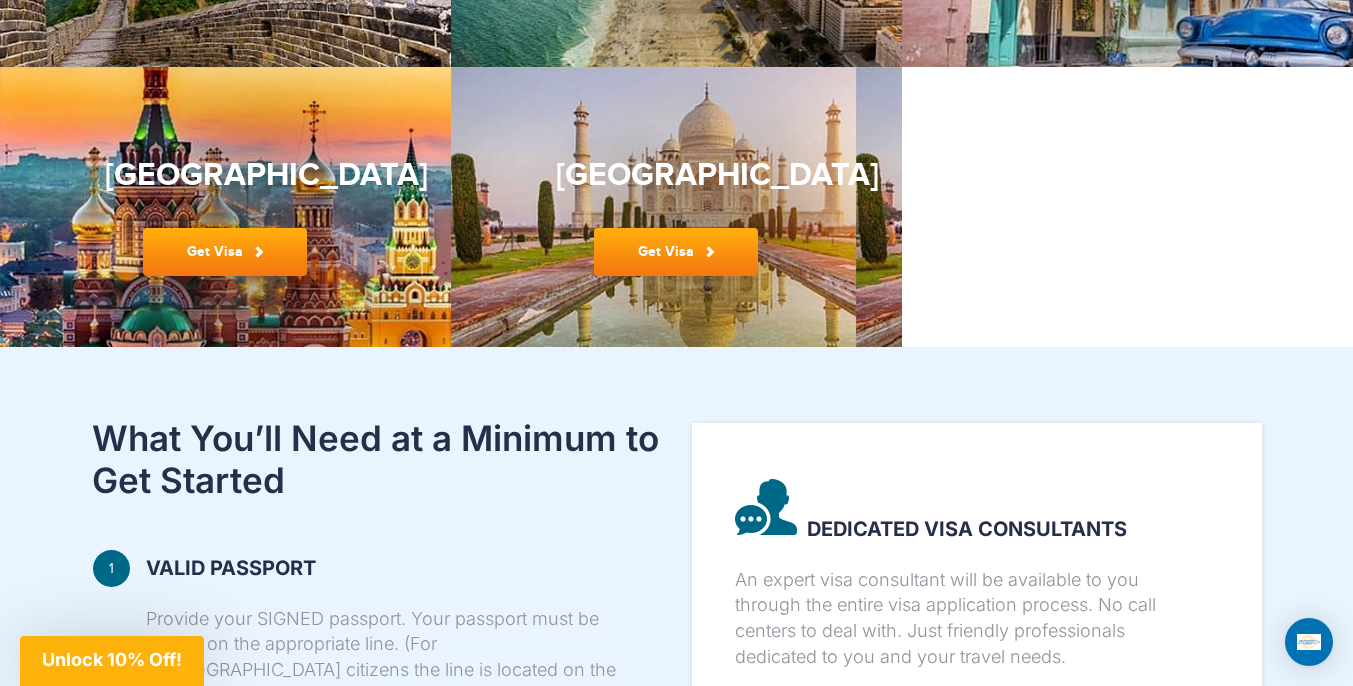 scroll, scrollTop: 520, scrollLeft: 0, axis: vertical 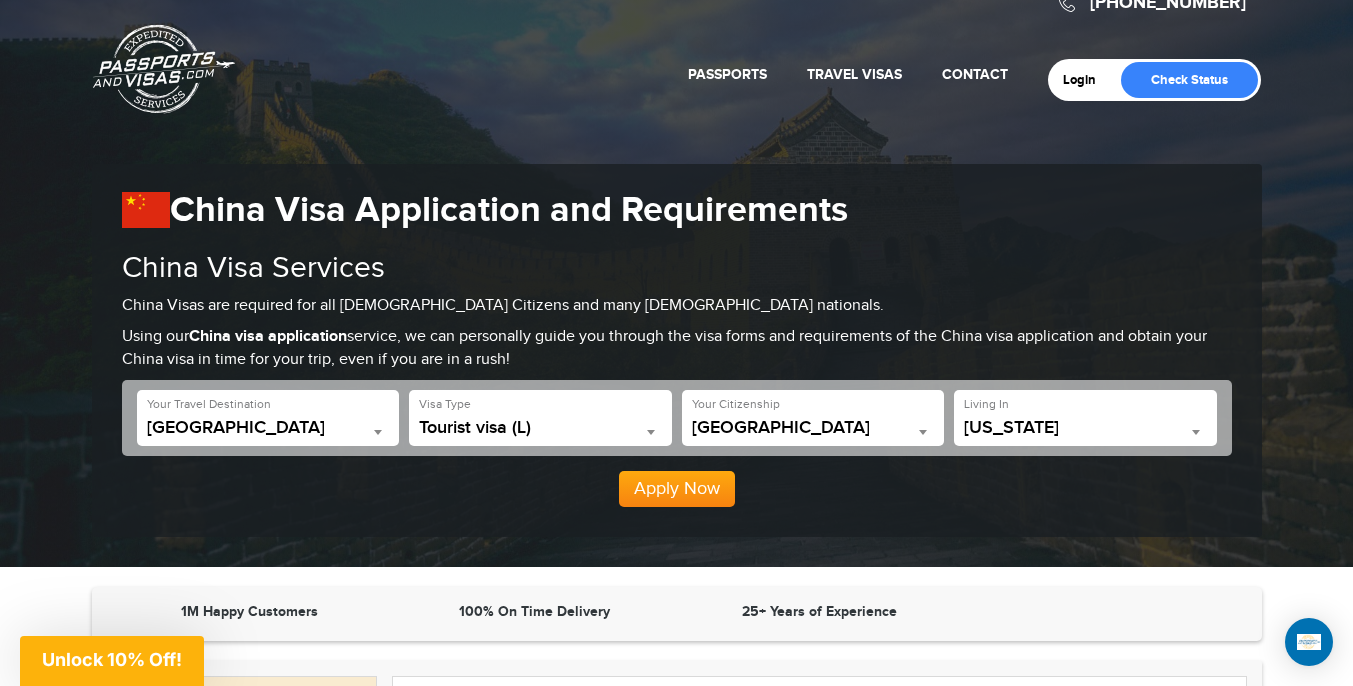 click on "Tourist visa (L)" at bounding box center (540, 428) 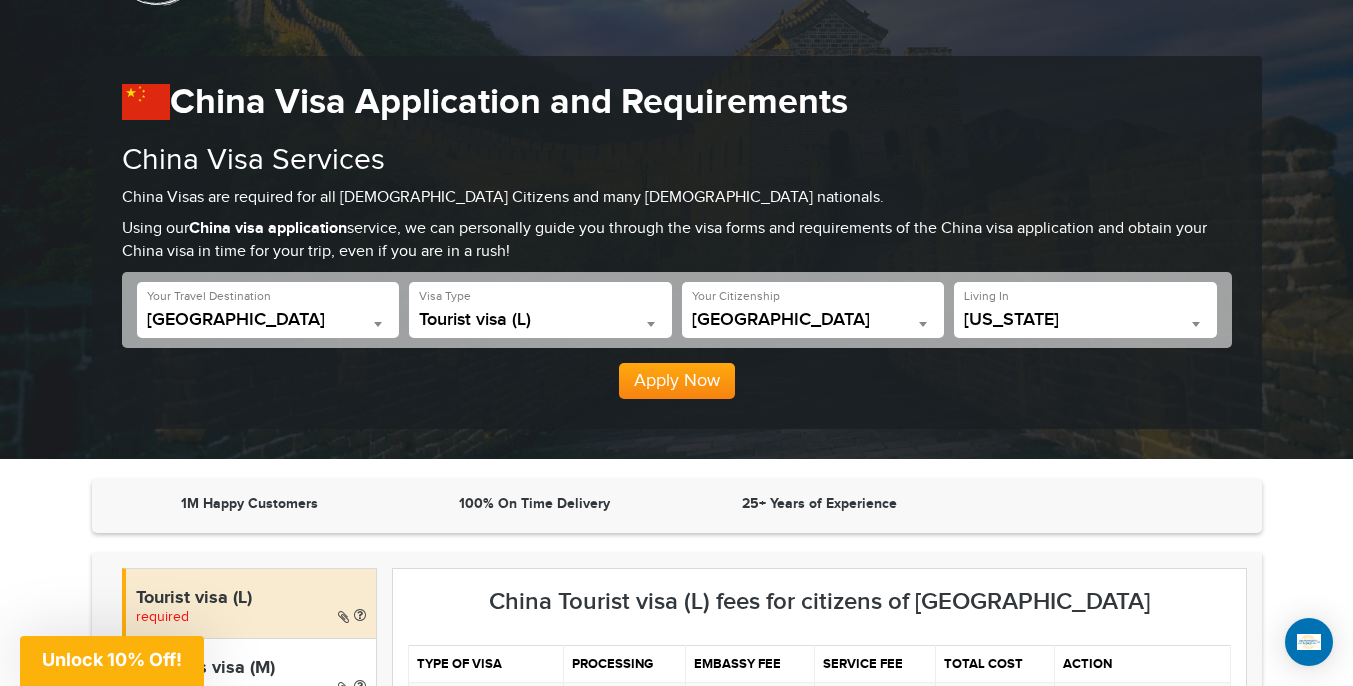 scroll, scrollTop: 177, scrollLeft: 0, axis: vertical 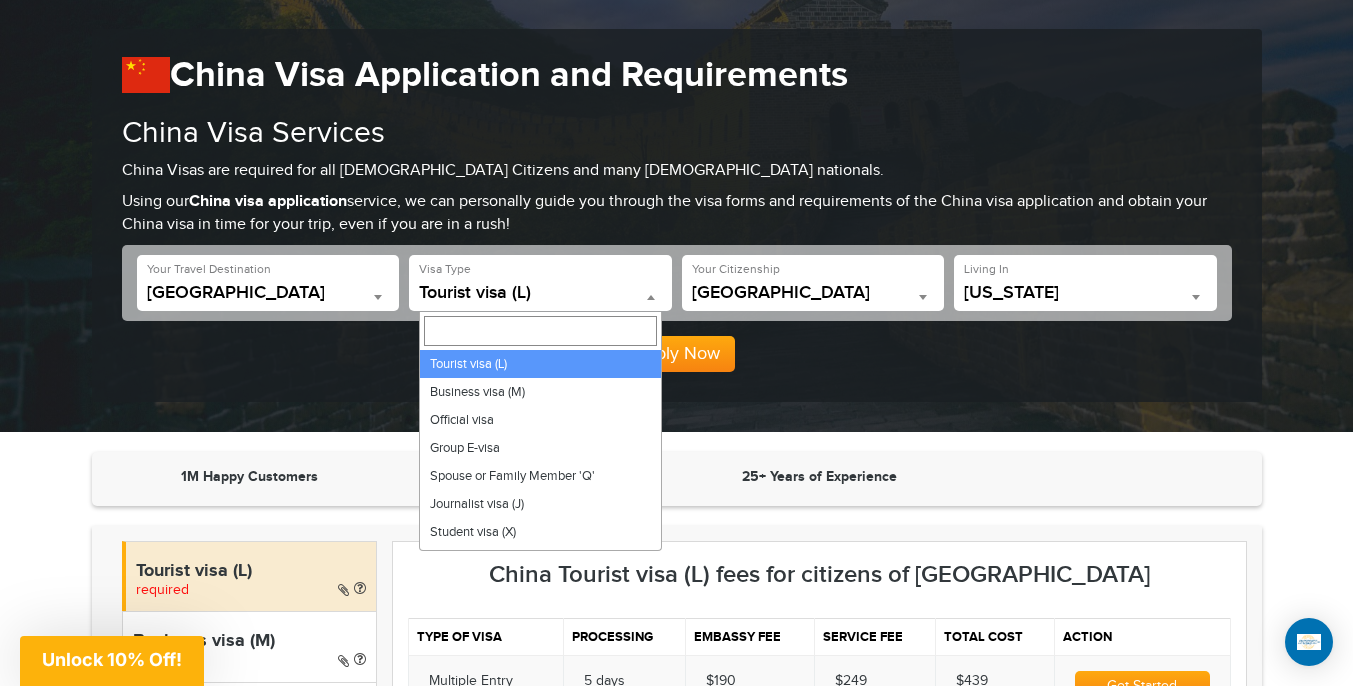 click on "Tourist visa (L)" at bounding box center (540, 293) 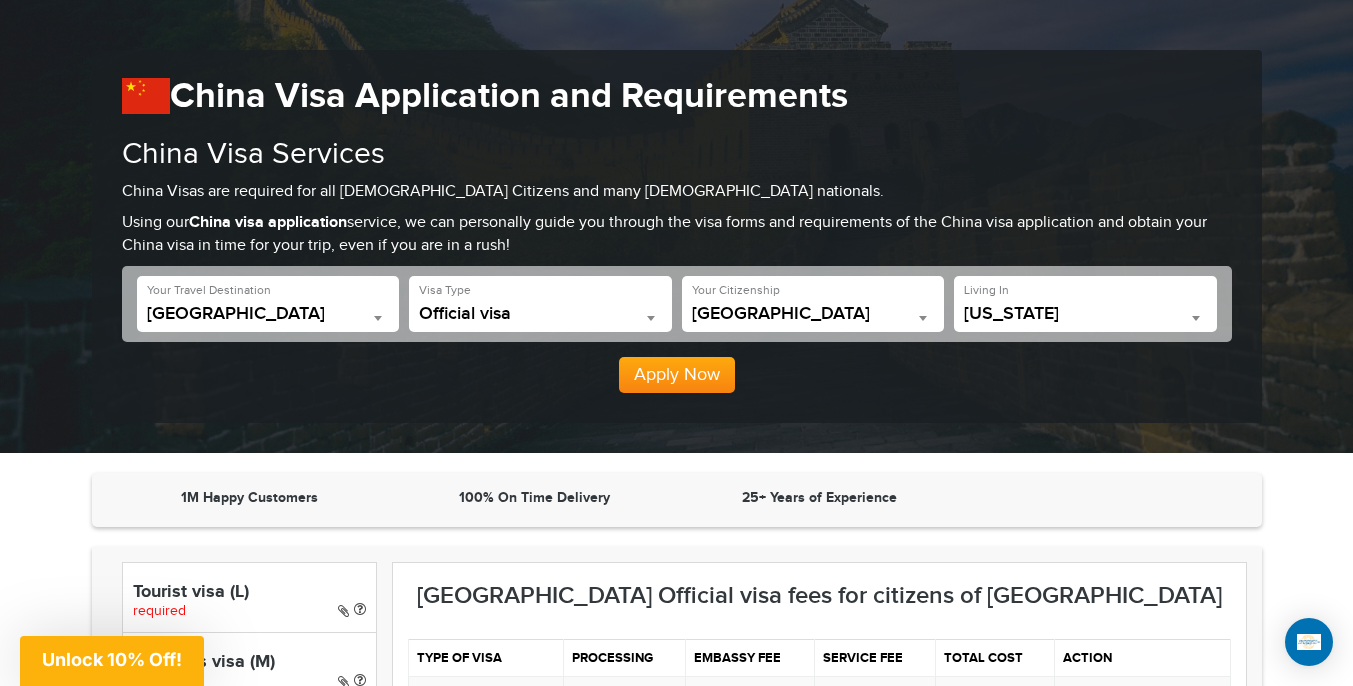 scroll, scrollTop: 151, scrollLeft: 0, axis: vertical 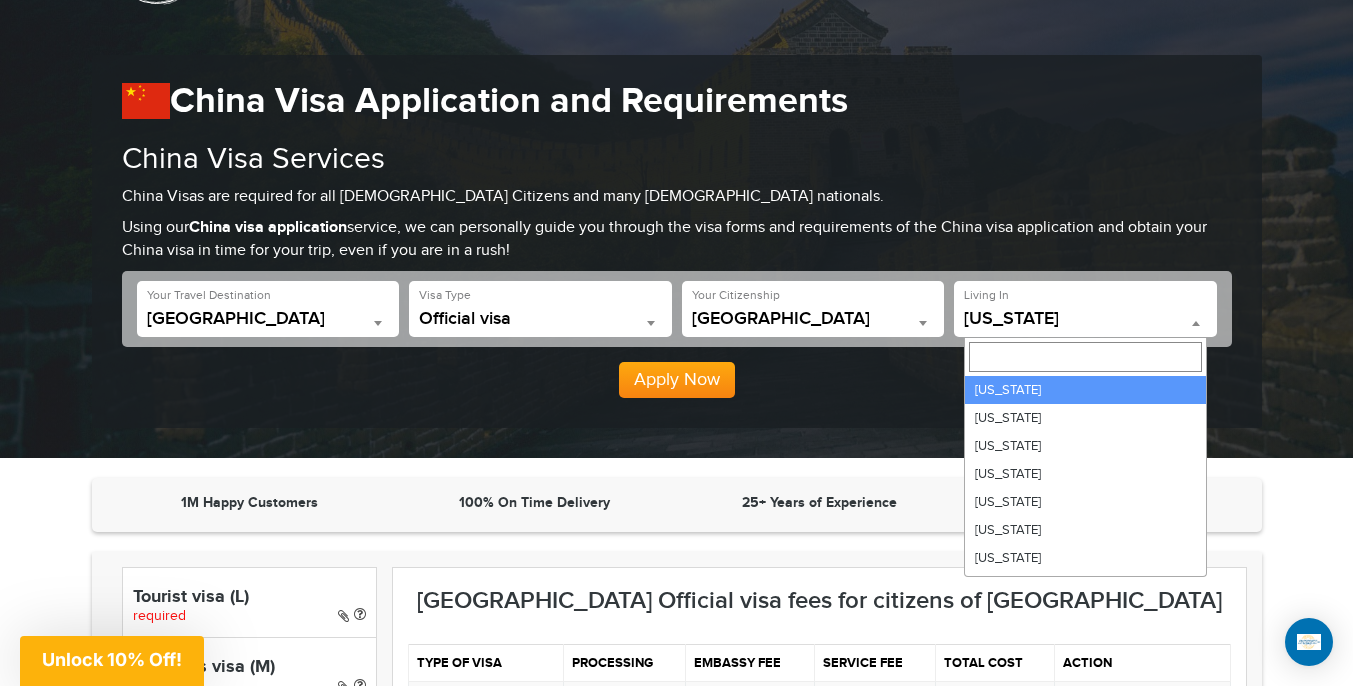 click on "Alabama" at bounding box center [1085, 319] 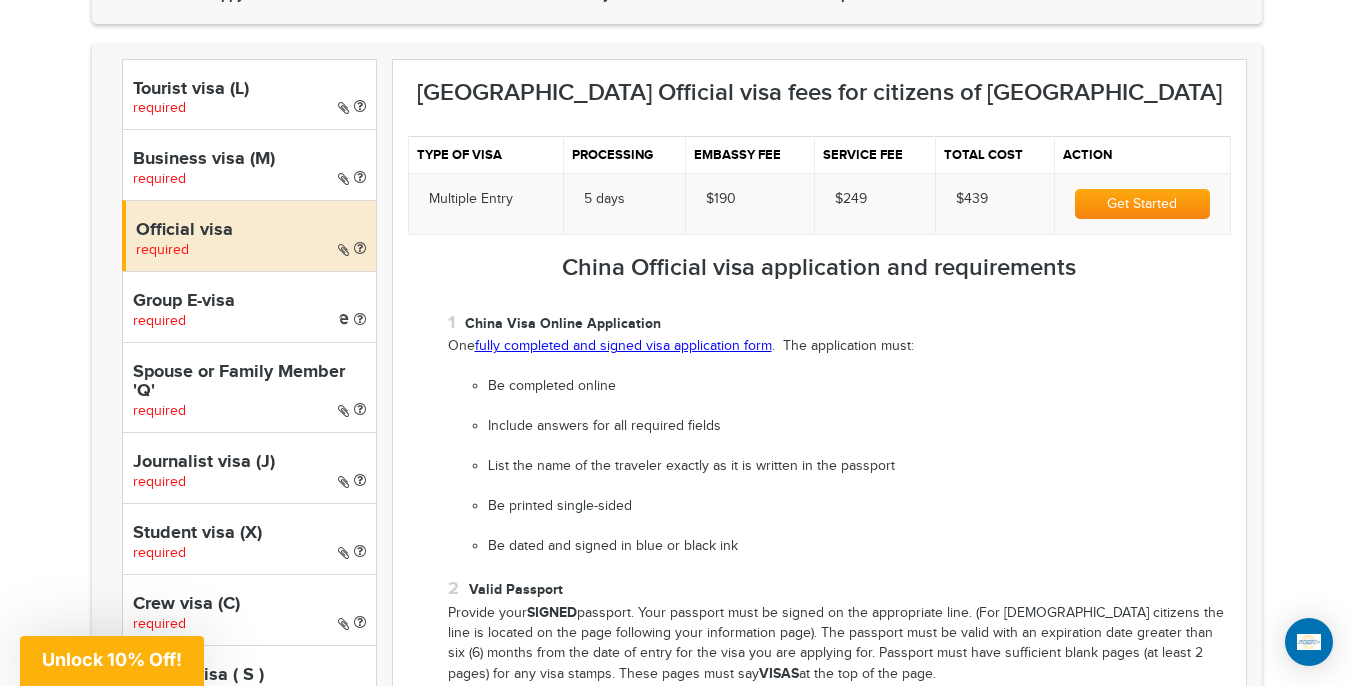 scroll, scrollTop: 654, scrollLeft: 0, axis: vertical 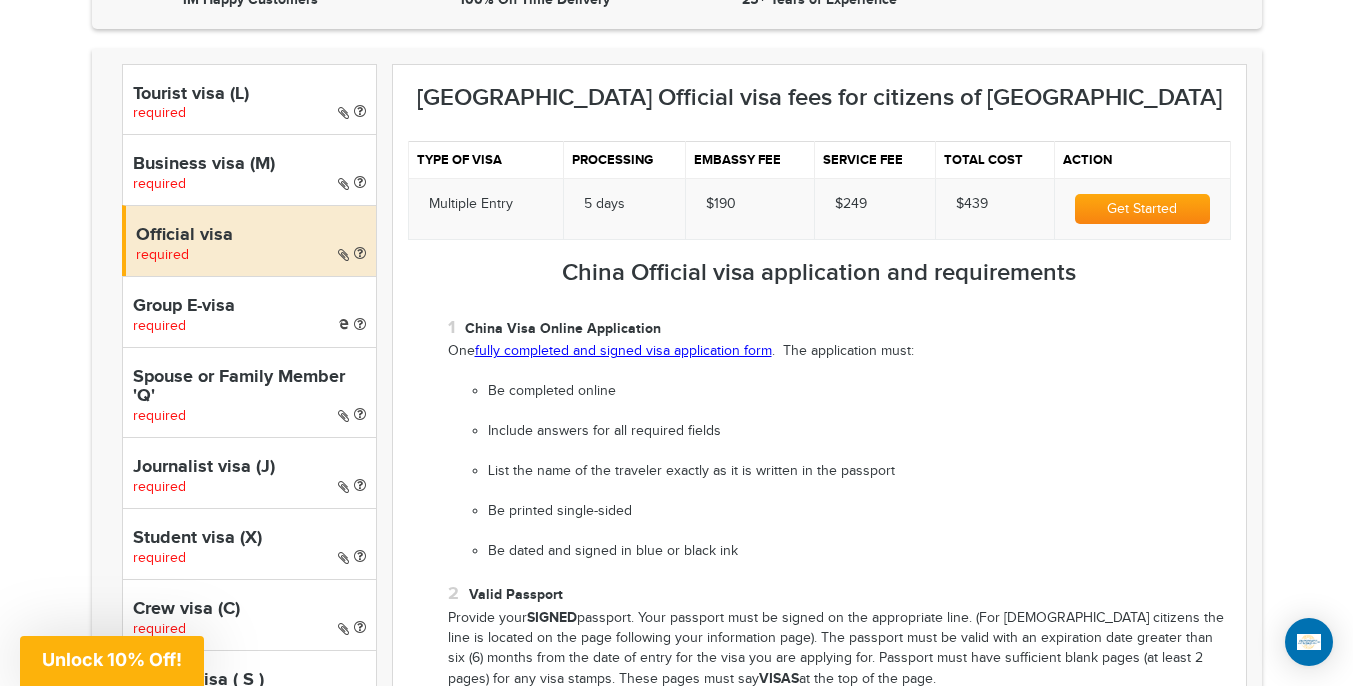 click on "Tourist visa (L)
required" at bounding box center (249, 99) 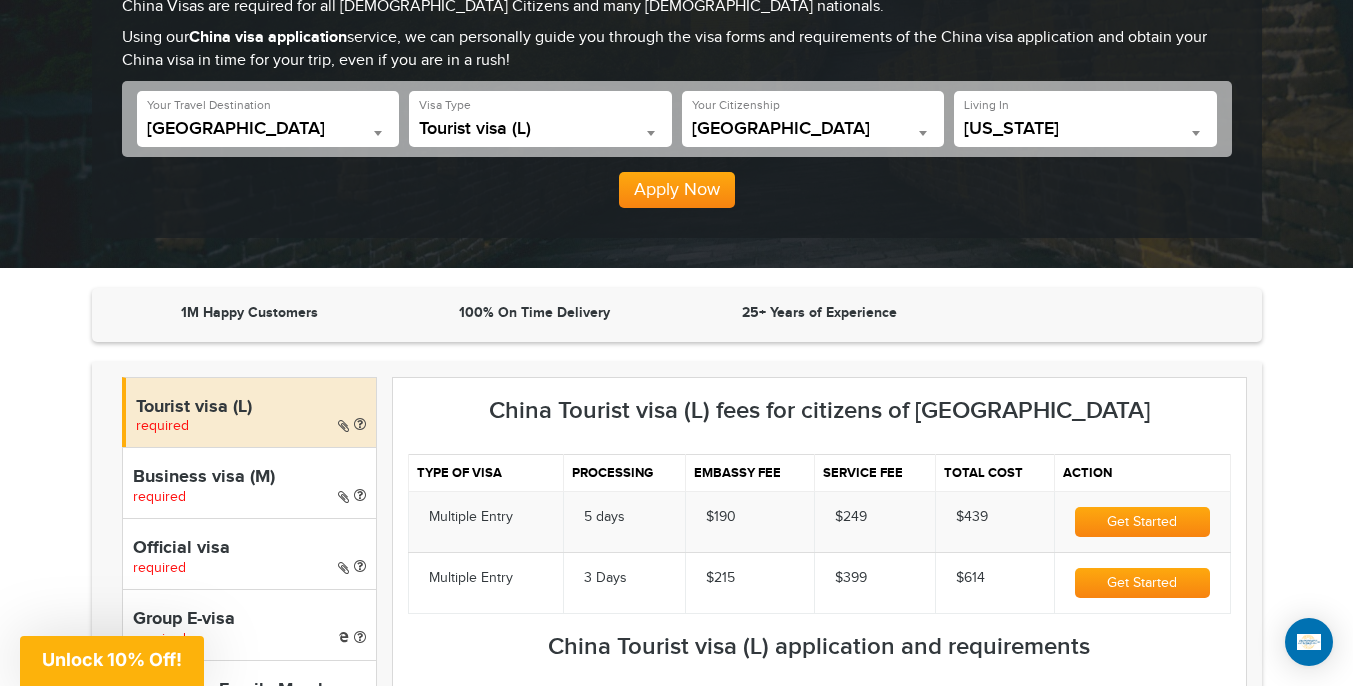 scroll, scrollTop: 356, scrollLeft: 0, axis: vertical 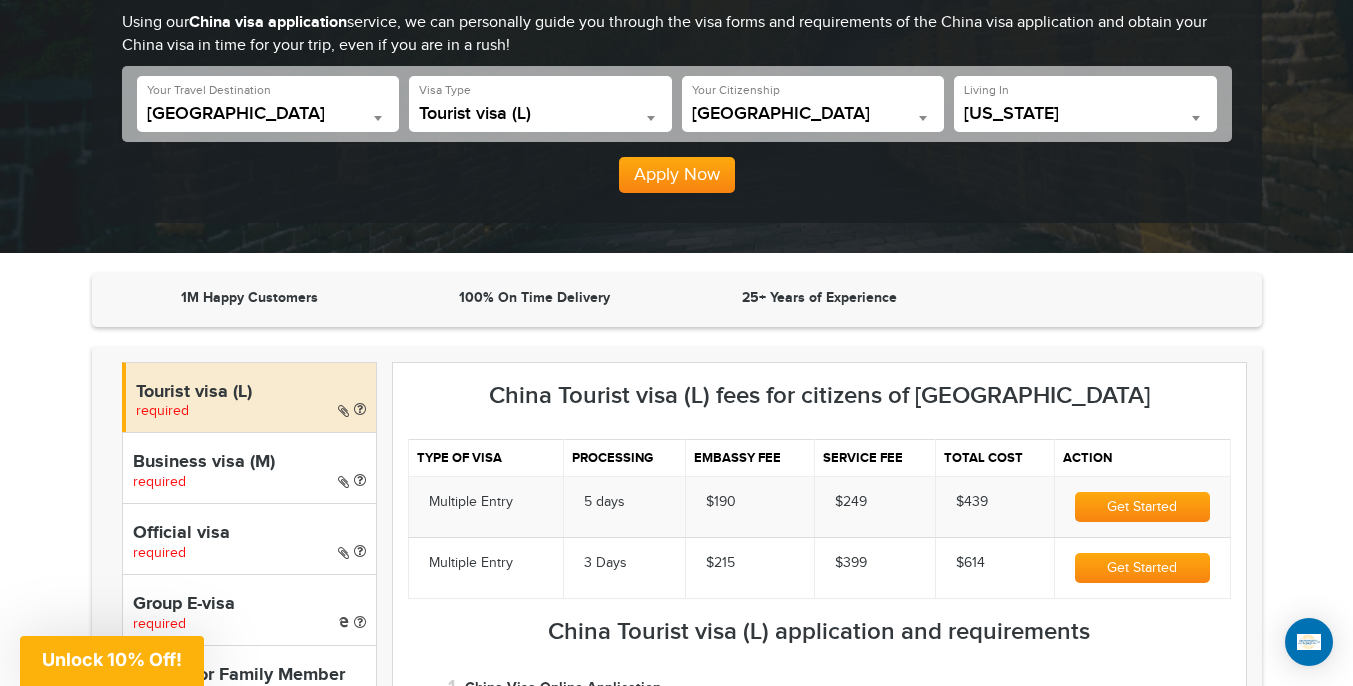 click on "Apply Now" at bounding box center (677, 175) 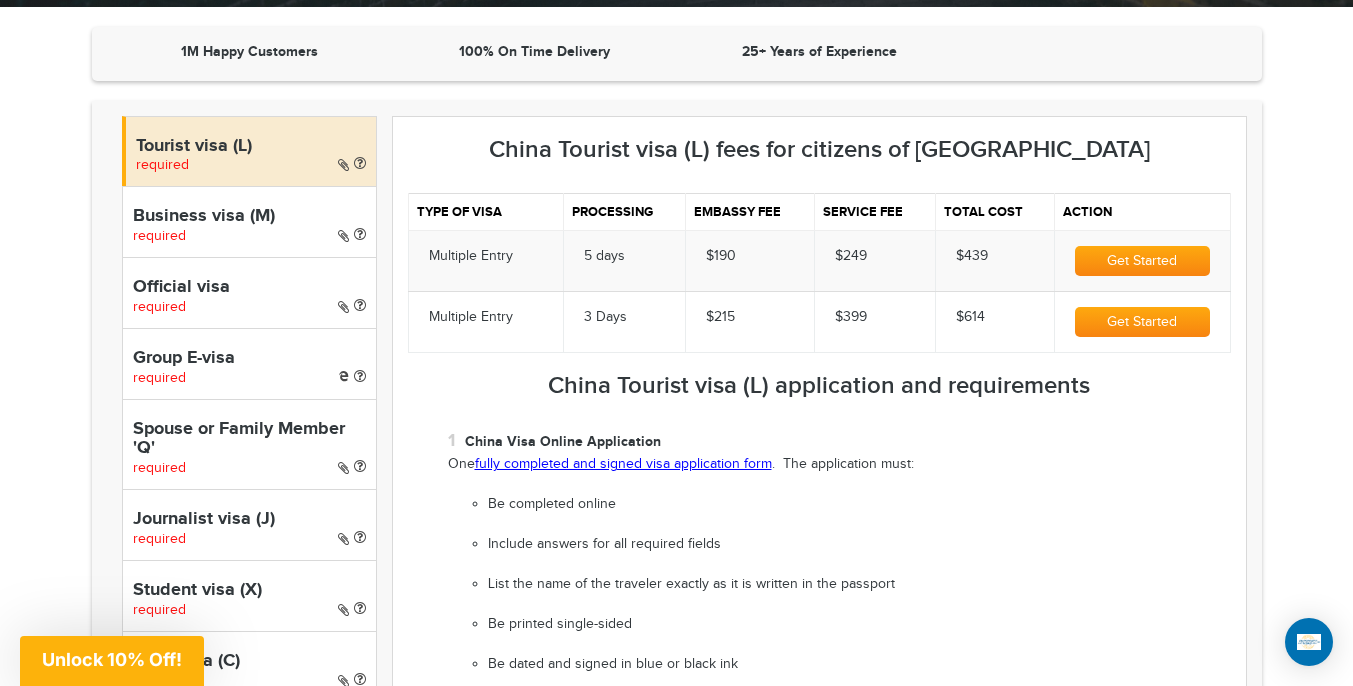 scroll, scrollTop: 603, scrollLeft: 0, axis: vertical 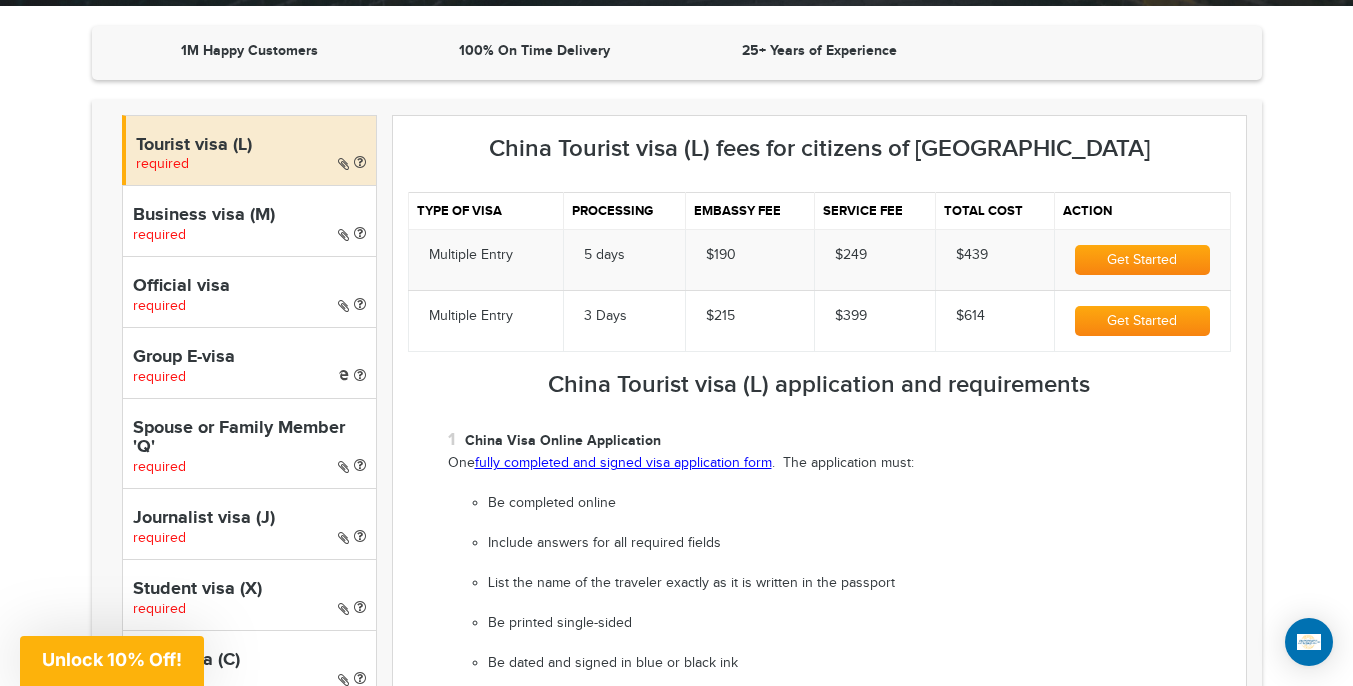click on "fully completed and signed visa application form" at bounding box center (623, 463) 